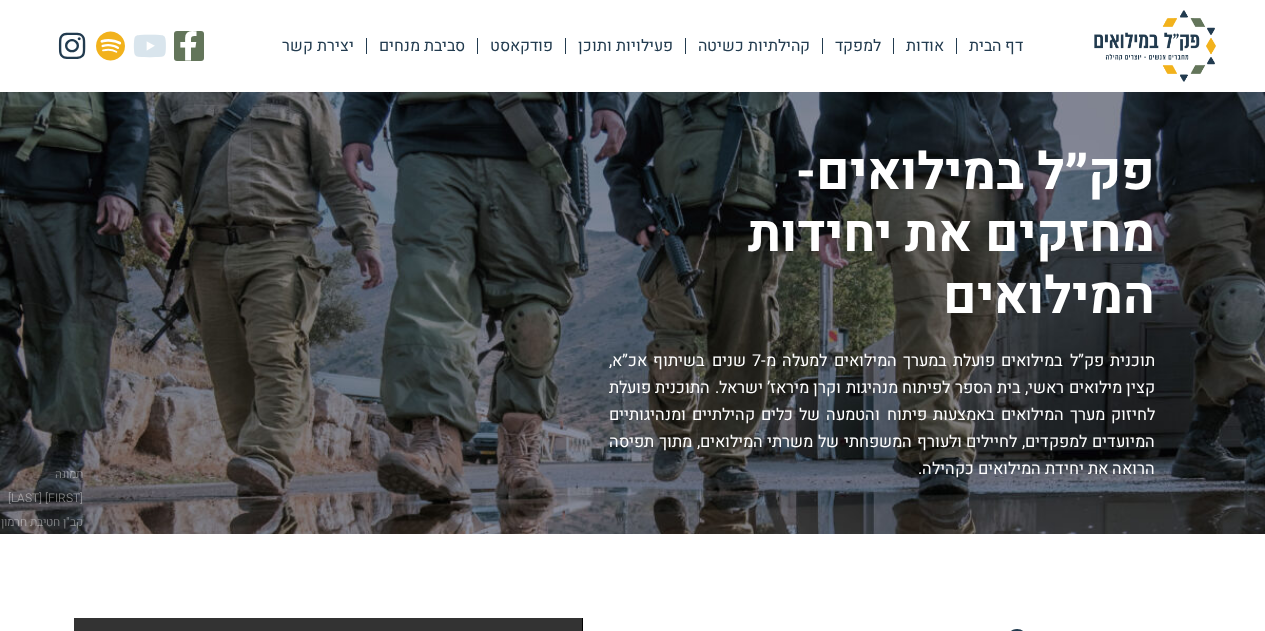 scroll, scrollTop: 0, scrollLeft: 0, axis: both 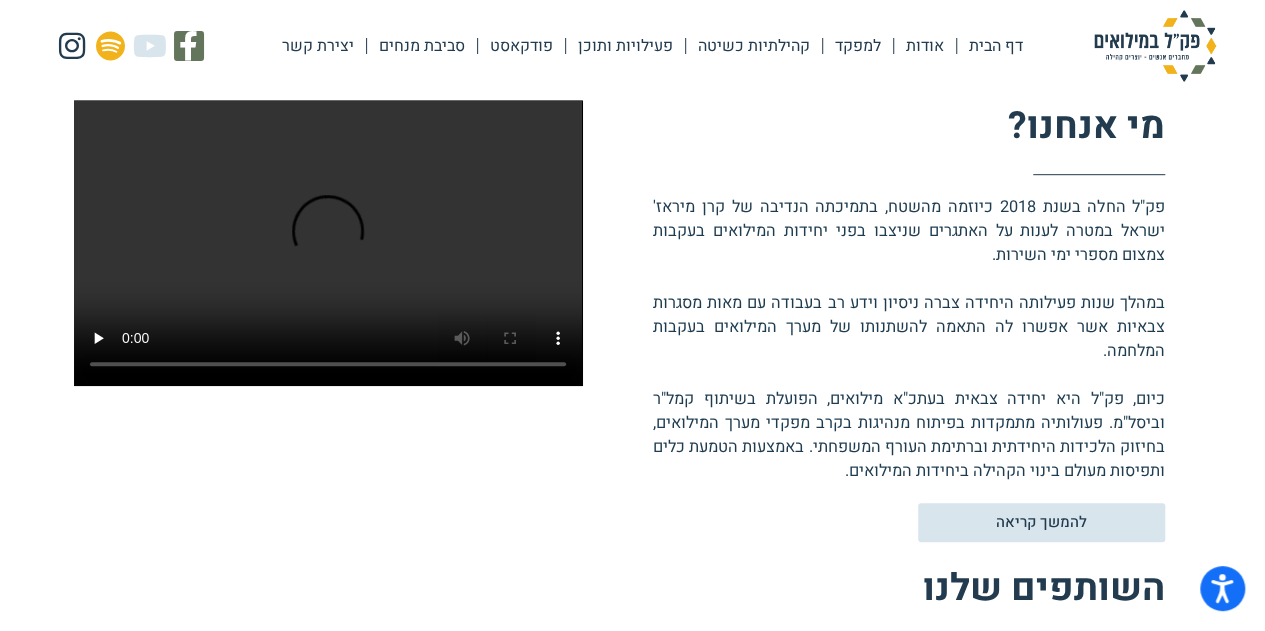 click on "אודות" 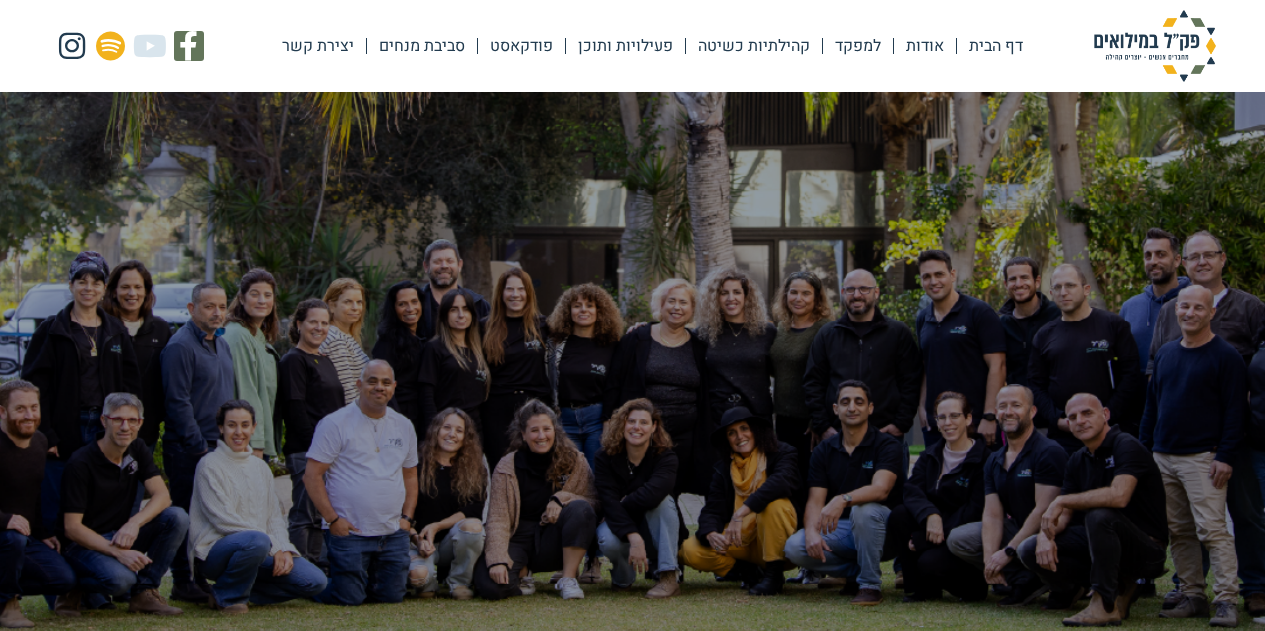 scroll, scrollTop: 0, scrollLeft: 0, axis: both 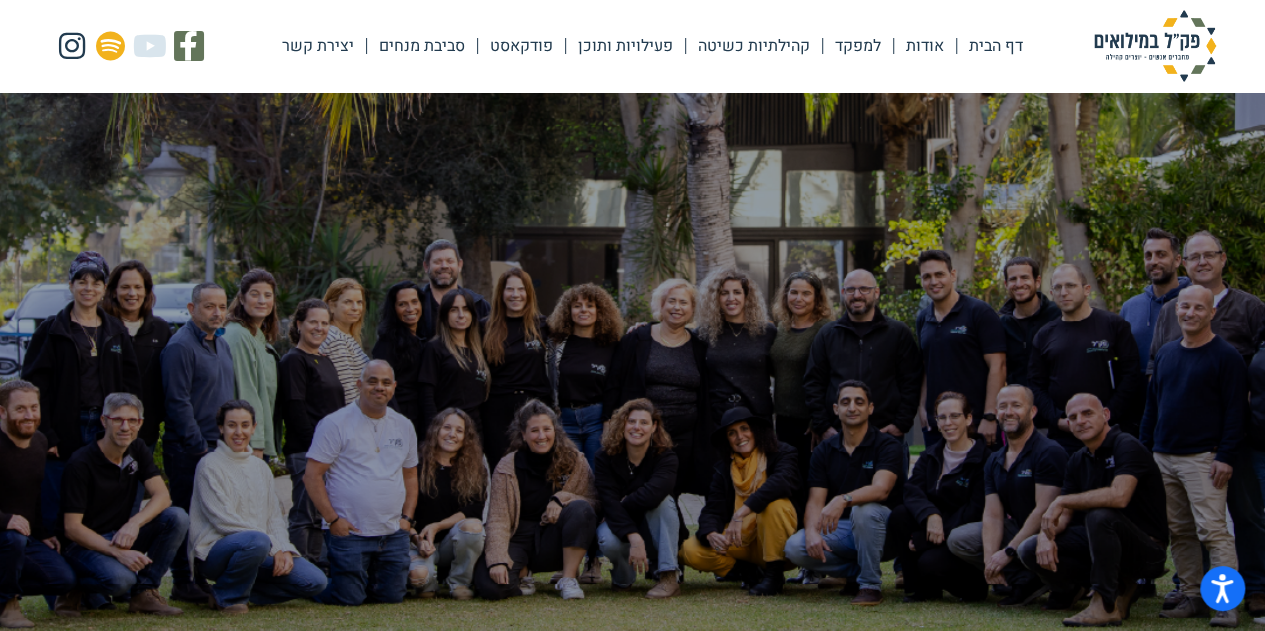 click on "פעילויות ותוכן" 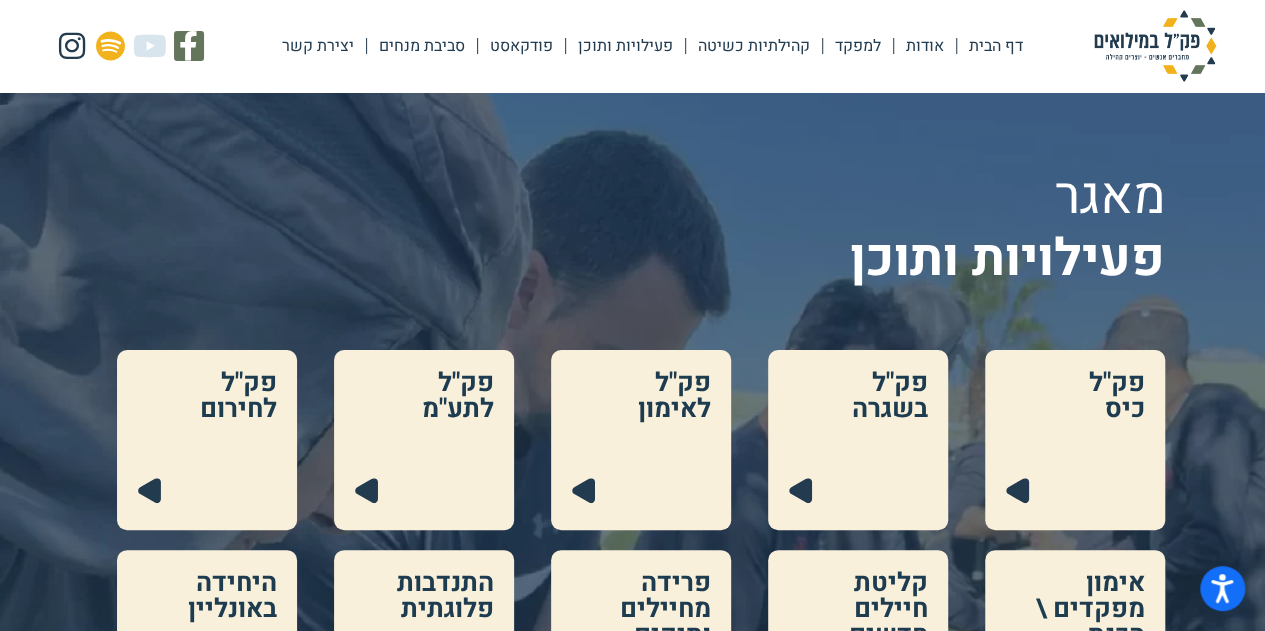 scroll, scrollTop: 0, scrollLeft: 0, axis: both 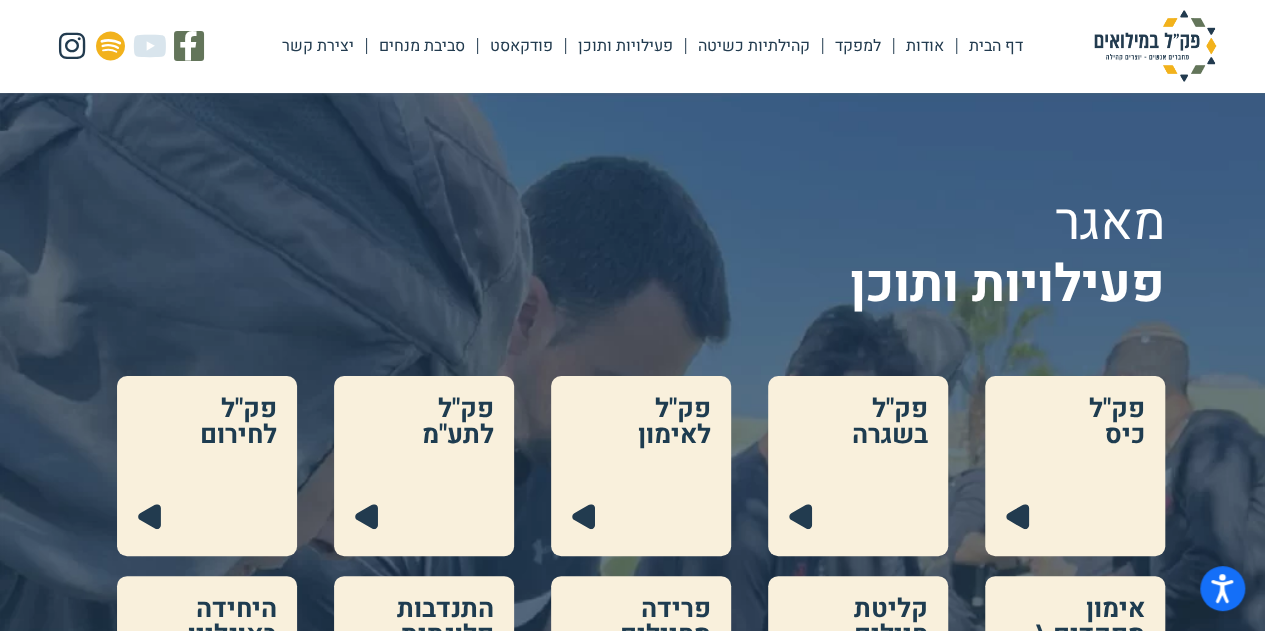 click on "סביבת מנחים" 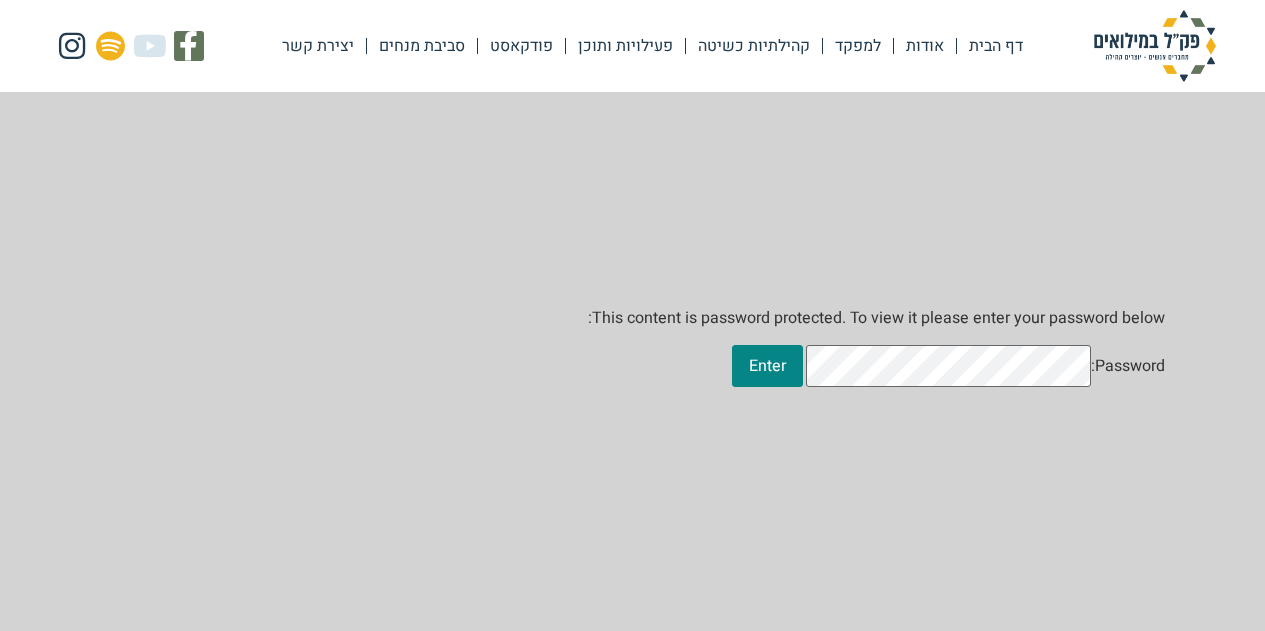 scroll, scrollTop: 0, scrollLeft: 0, axis: both 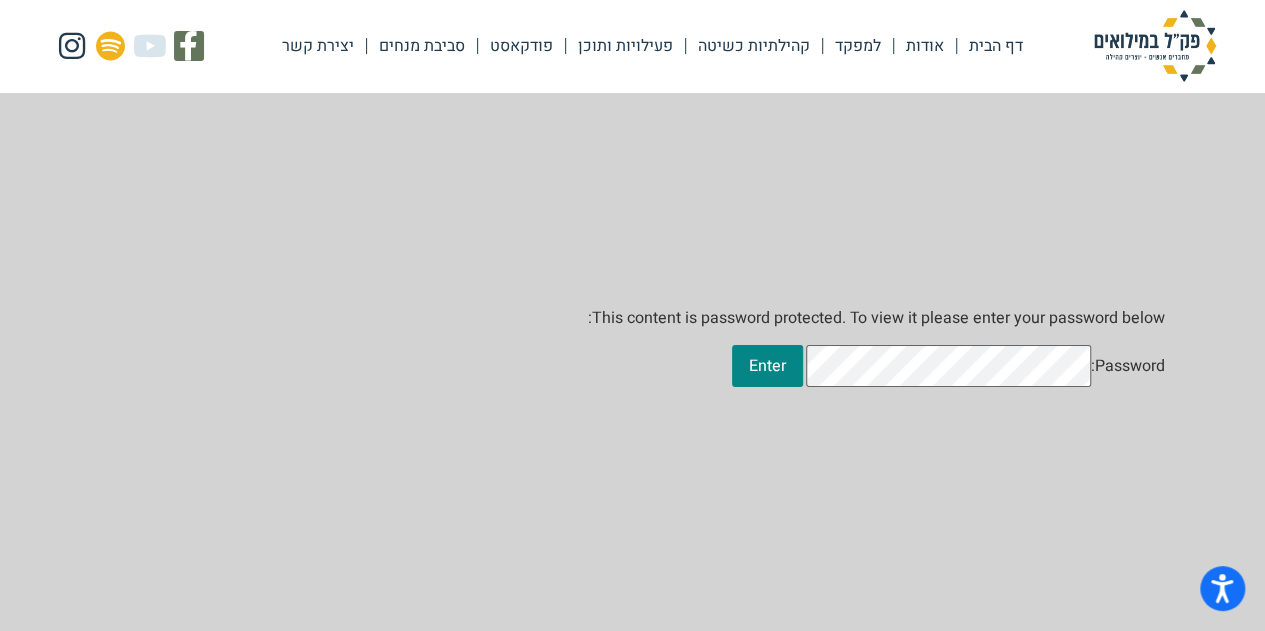 click on "אודות" 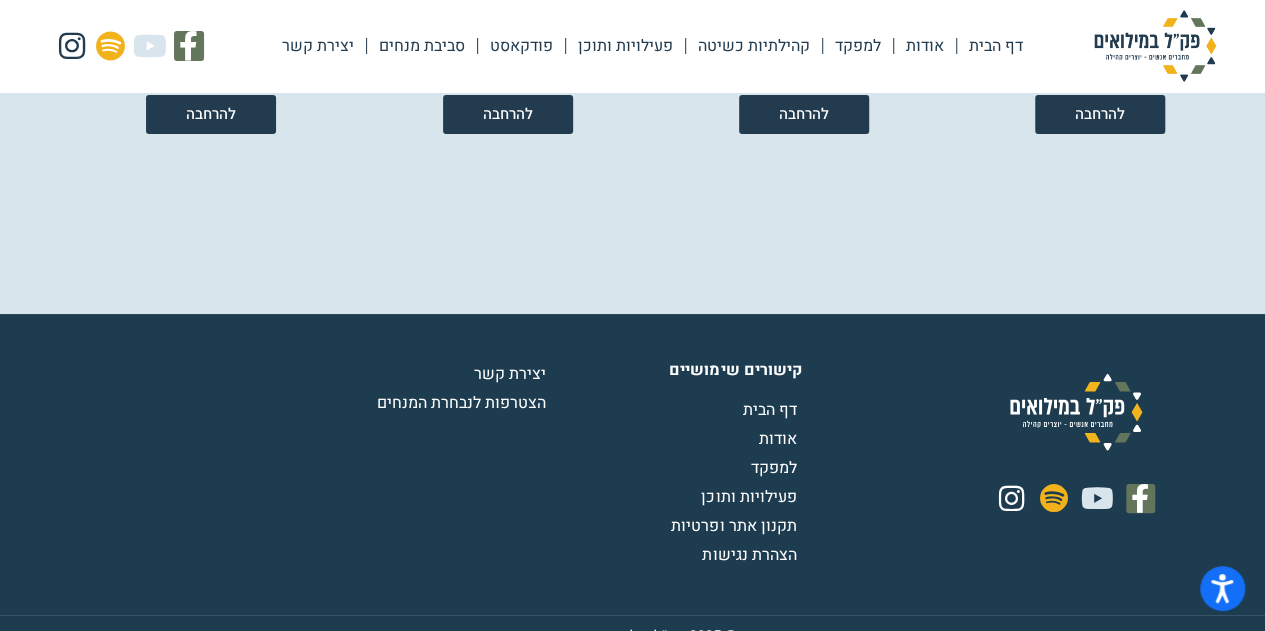 scroll, scrollTop: 3804, scrollLeft: 0, axis: vertical 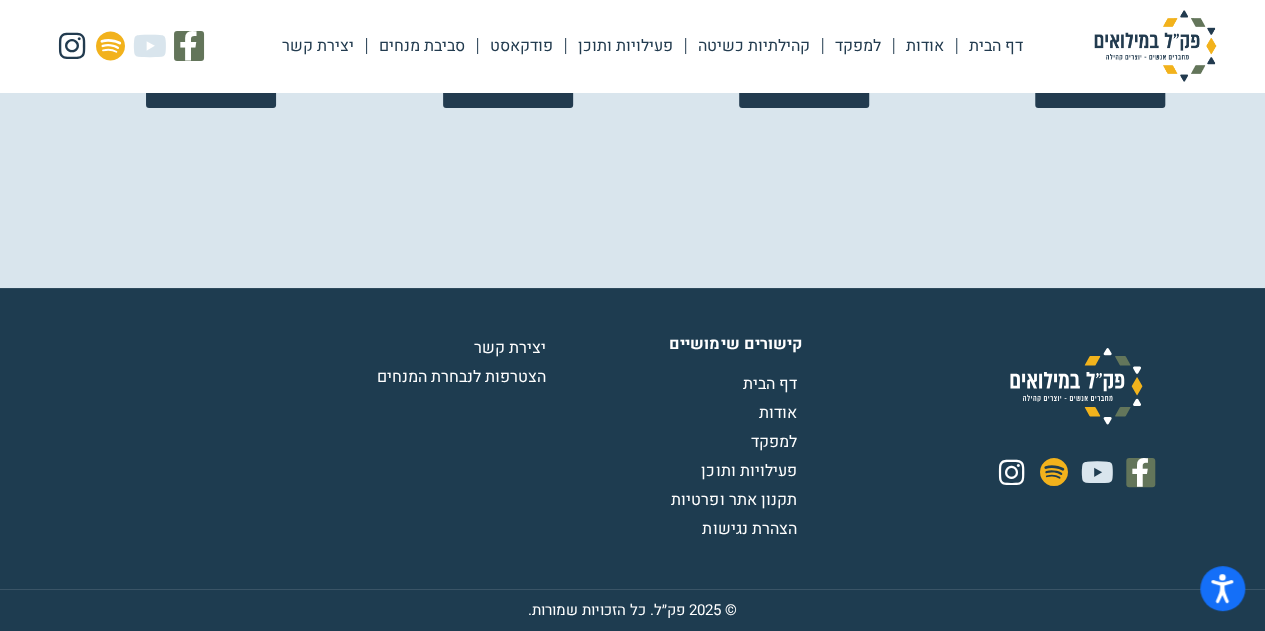 click on "הצטרפות לנבחרת המנחים" at bounding box center [464, 377] 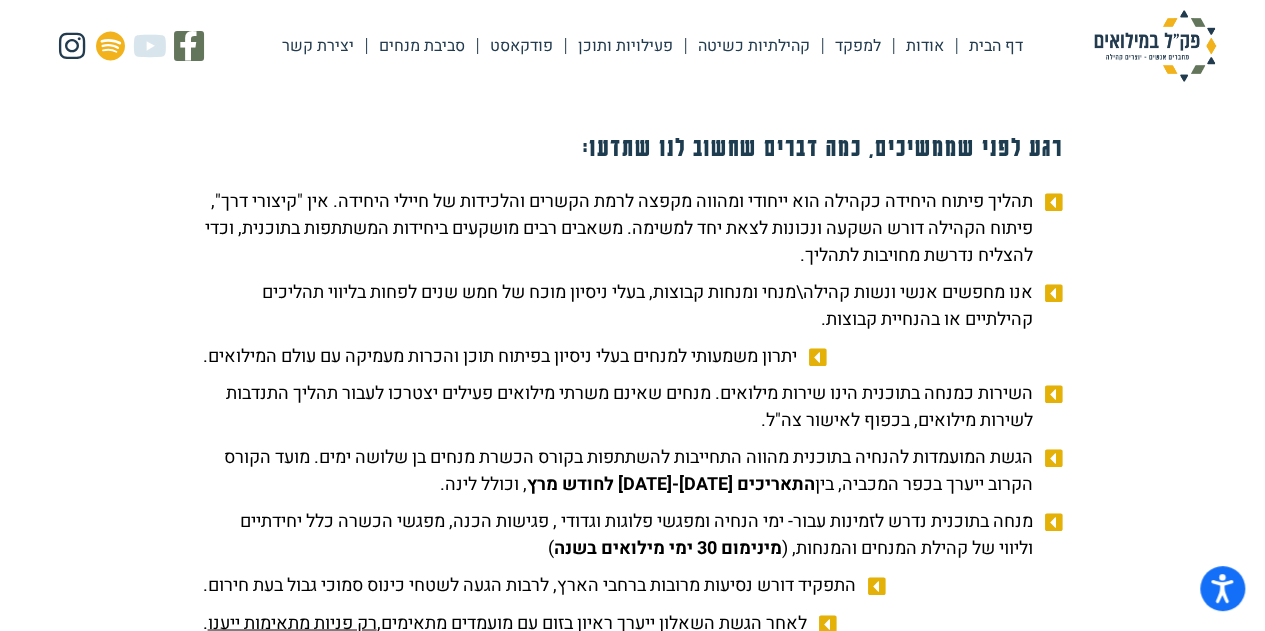 scroll, scrollTop: 1300, scrollLeft: 0, axis: vertical 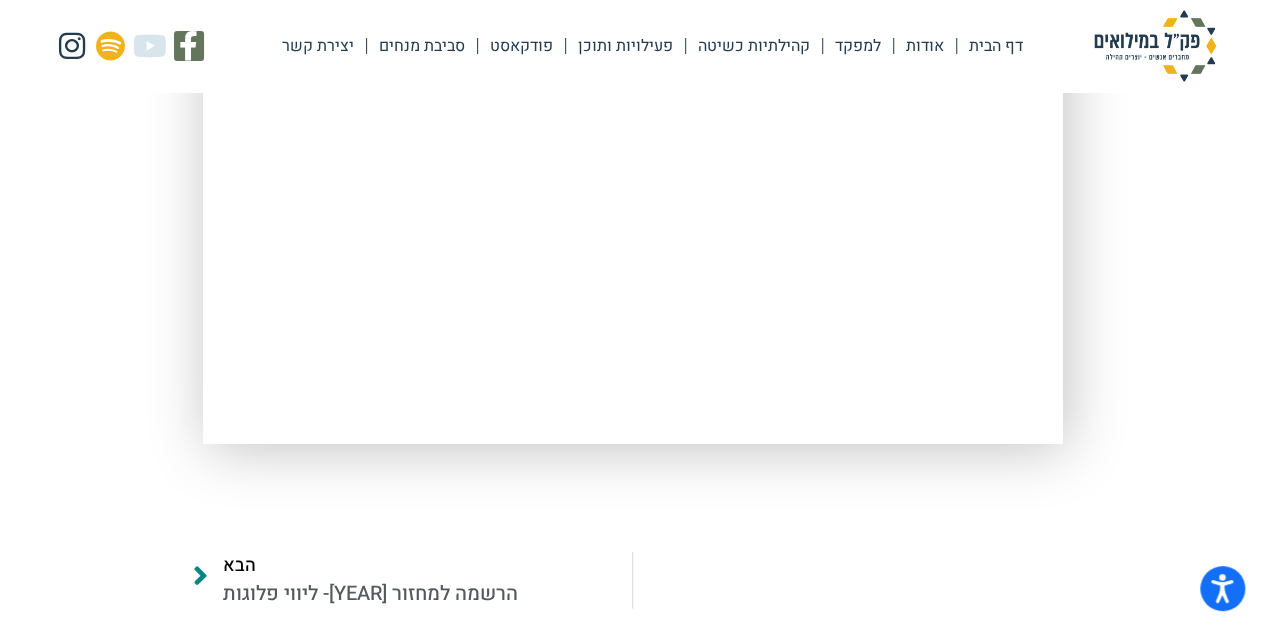click on "הבא" at bounding box center (370, 565) 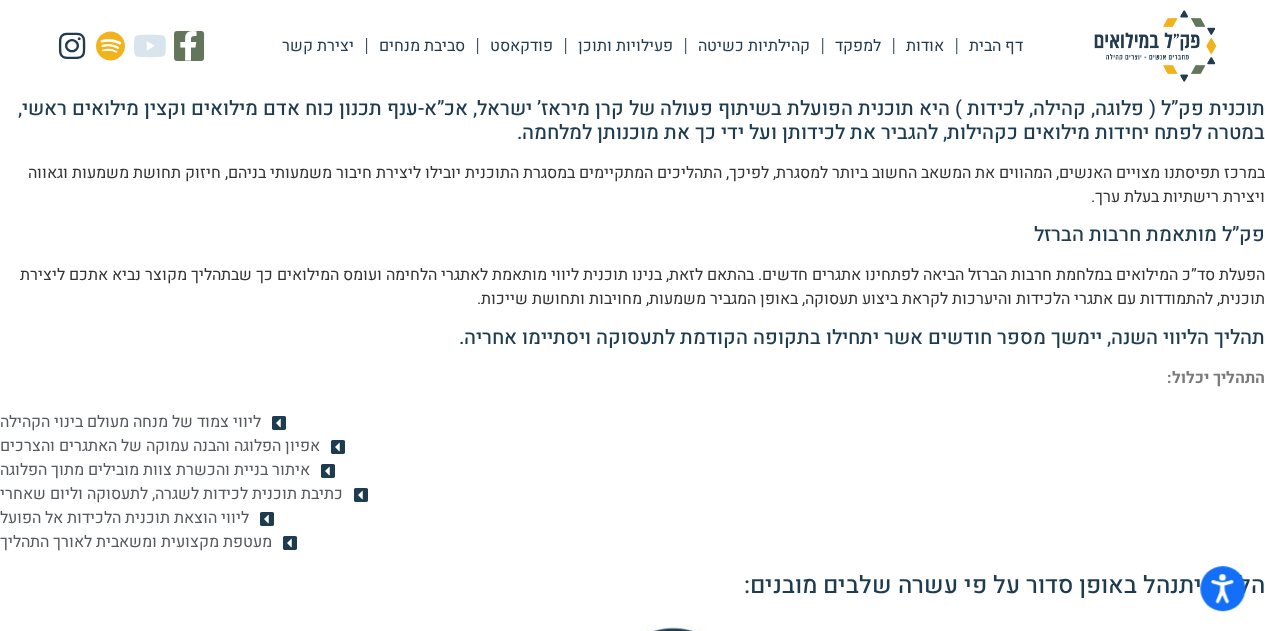 scroll, scrollTop: 0, scrollLeft: 0, axis: both 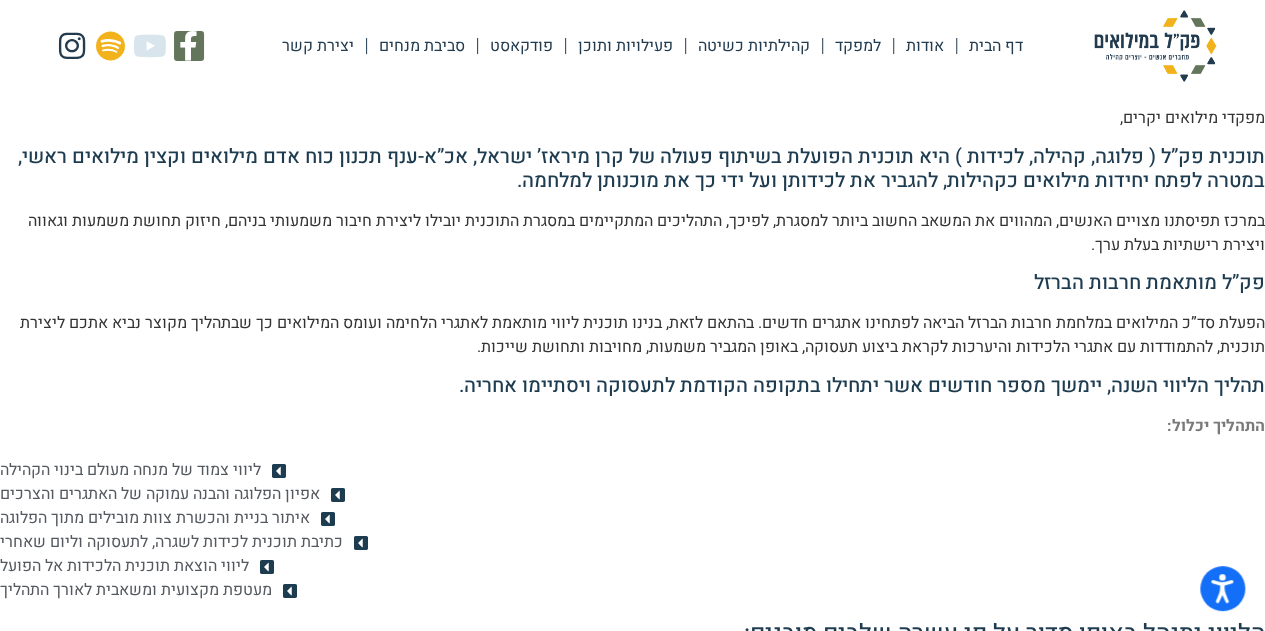 click on "הליווי יתנהל באופן סדור על פי עשרה שלבים מובנים:" at bounding box center (632, 634) 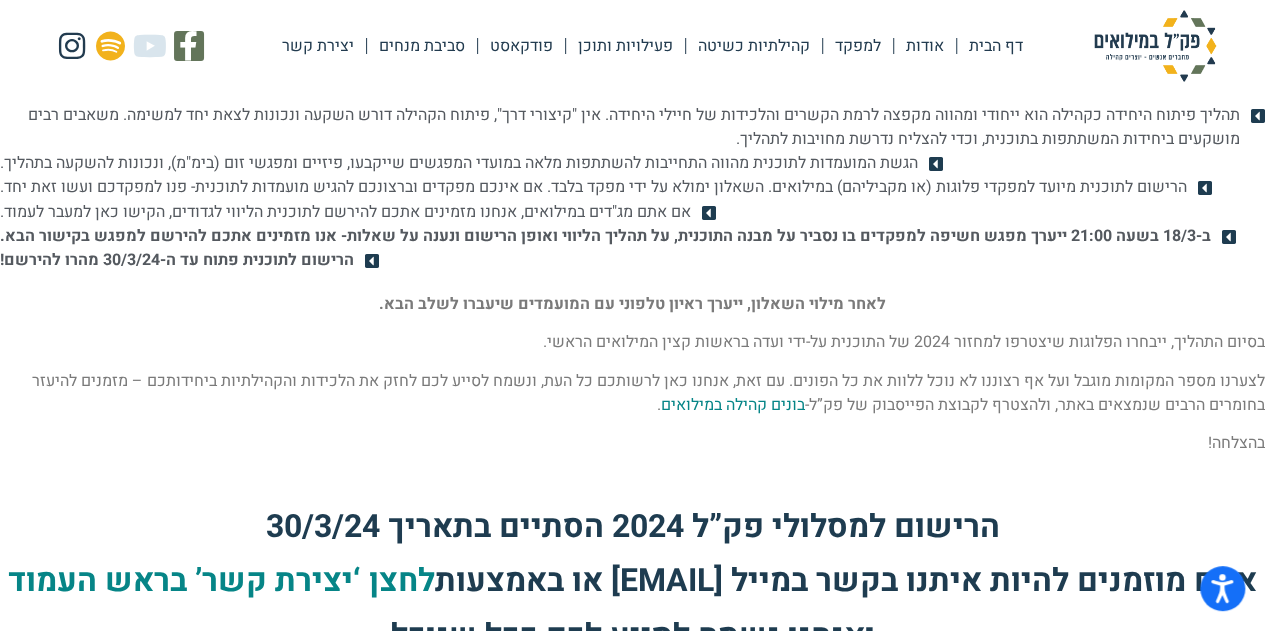 scroll, scrollTop: 1689, scrollLeft: 0, axis: vertical 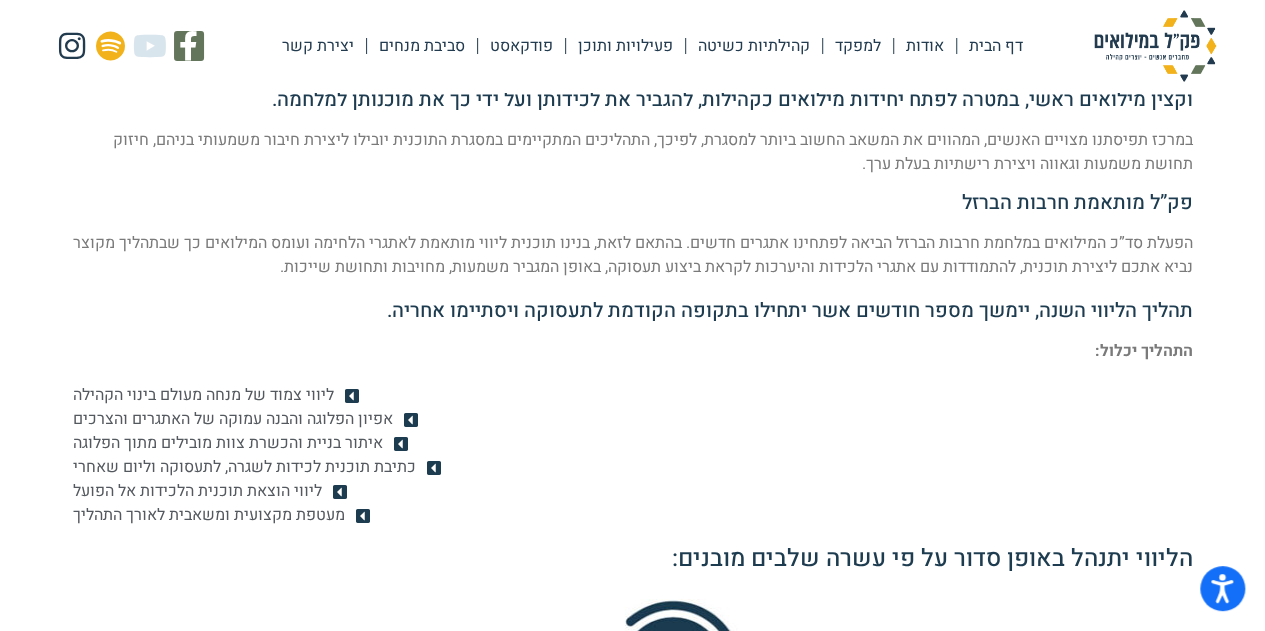 click on "הליווי יתנהל באופן סדור על פי עשרה שלבים מובנים:" at bounding box center [633, 559] 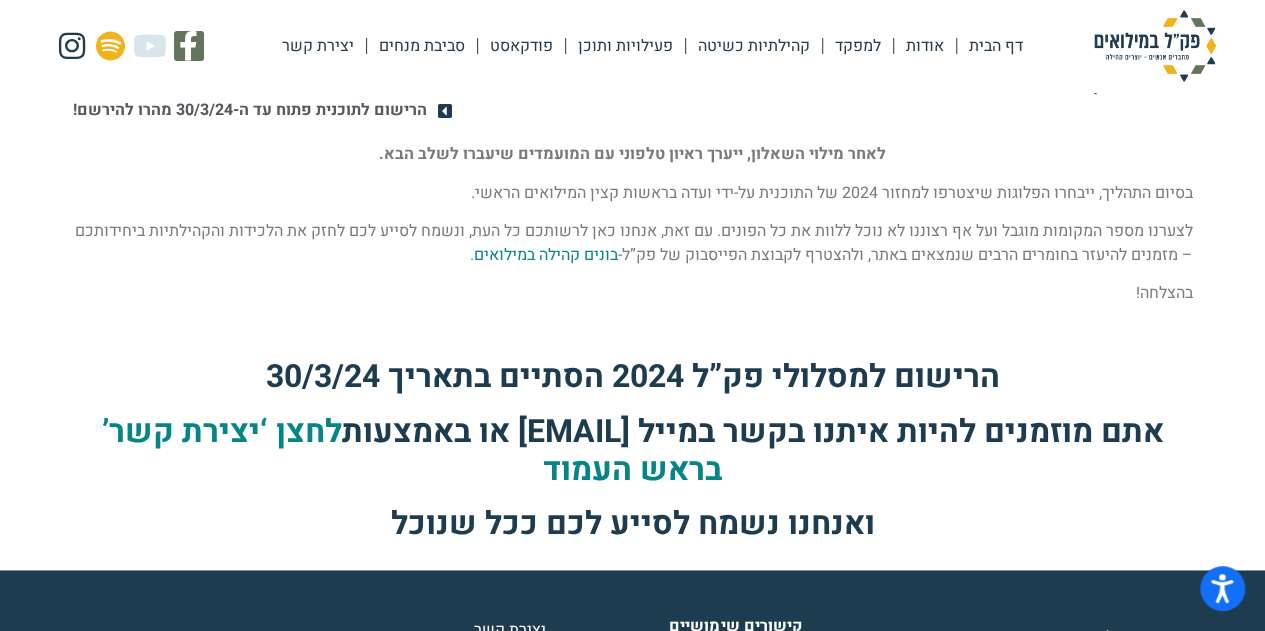 scroll, scrollTop: 4912, scrollLeft: 0, axis: vertical 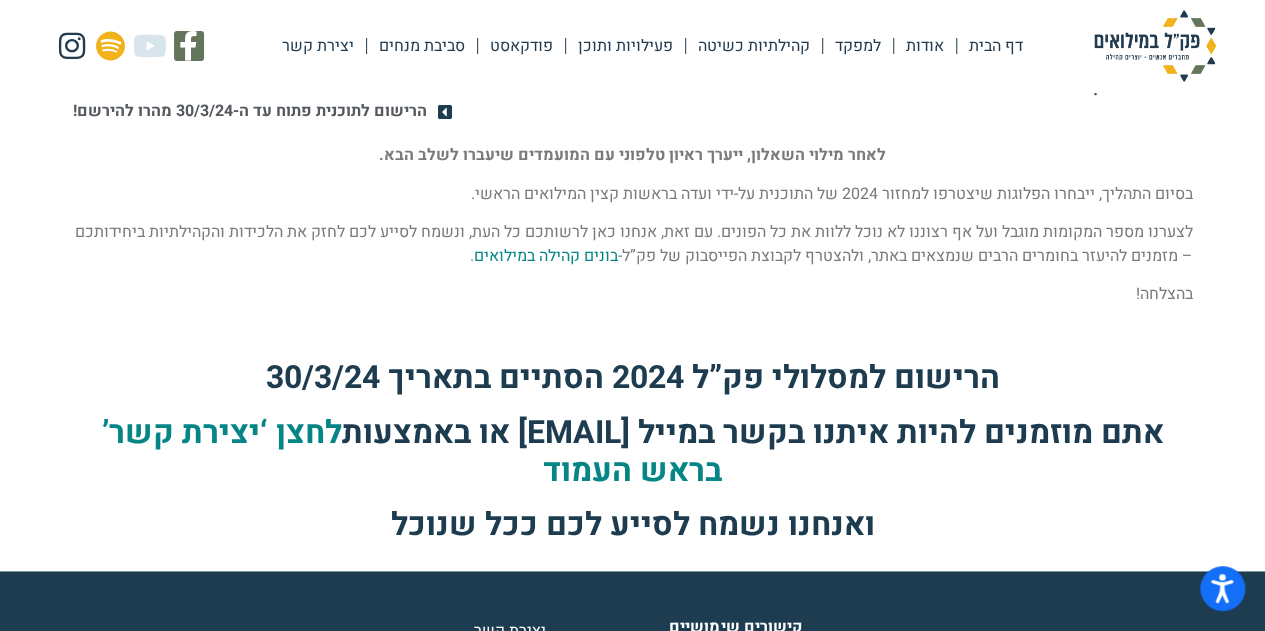 click on "קהילתיות כשיטה" 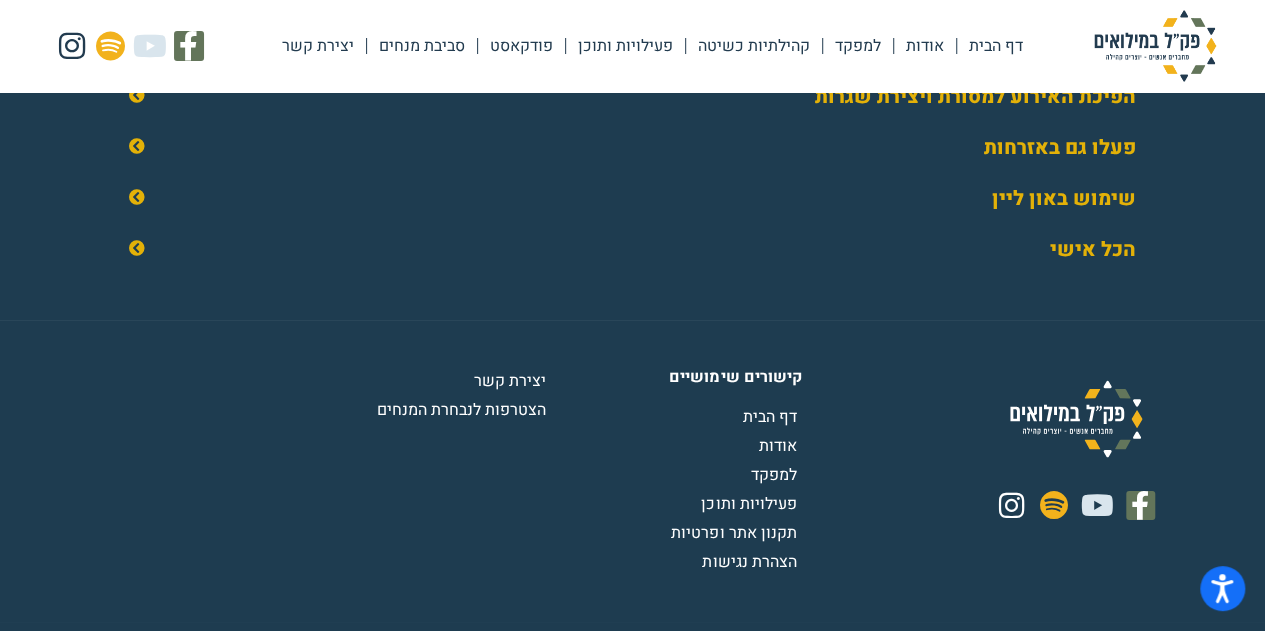 scroll, scrollTop: 3291, scrollLeft: 0, axis: vertical 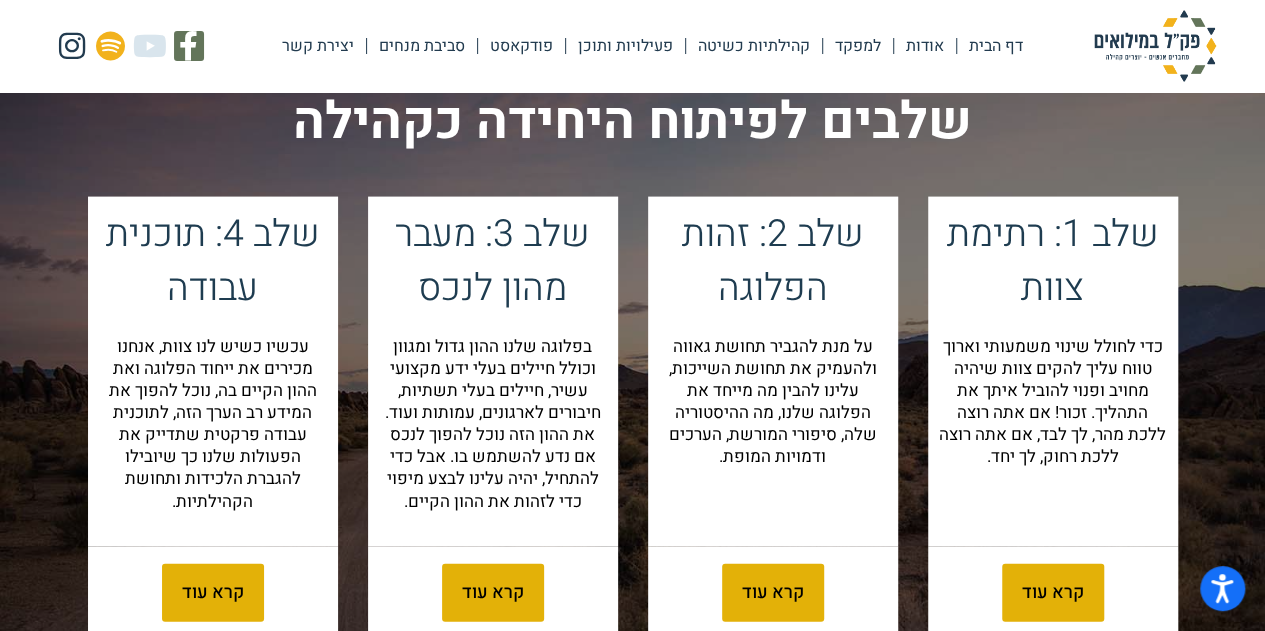 click on "פעילויות ותוכן" 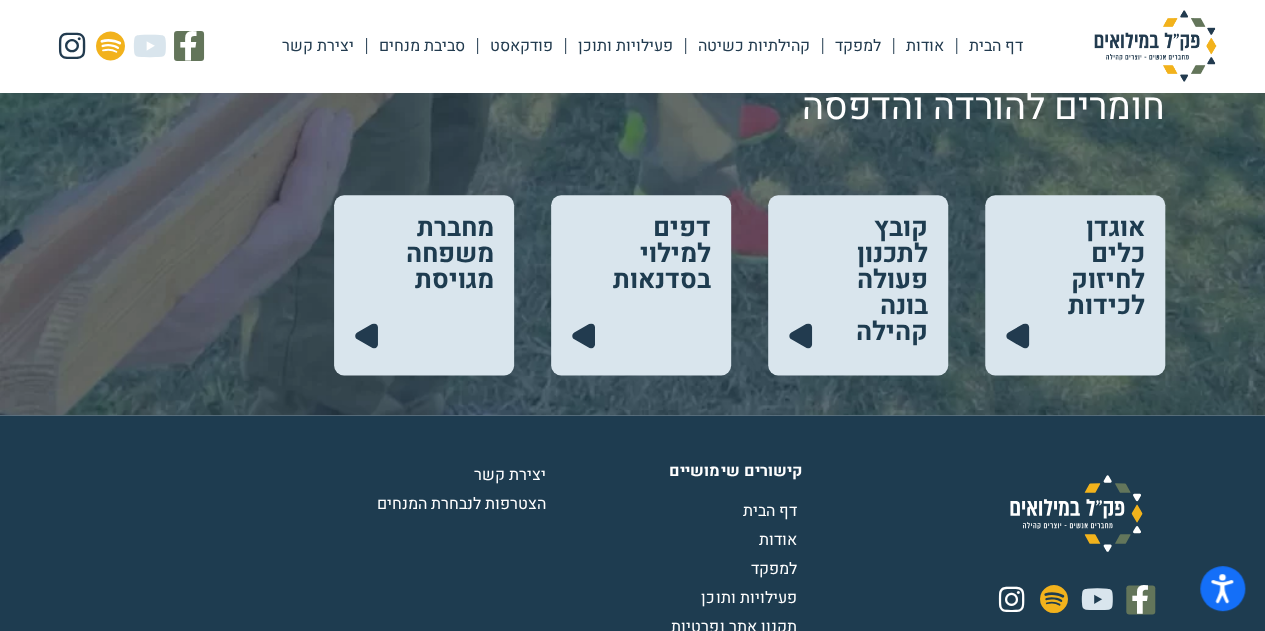 scroll, scrollTop: 1137, scrollLeft: 0, axis: vertical 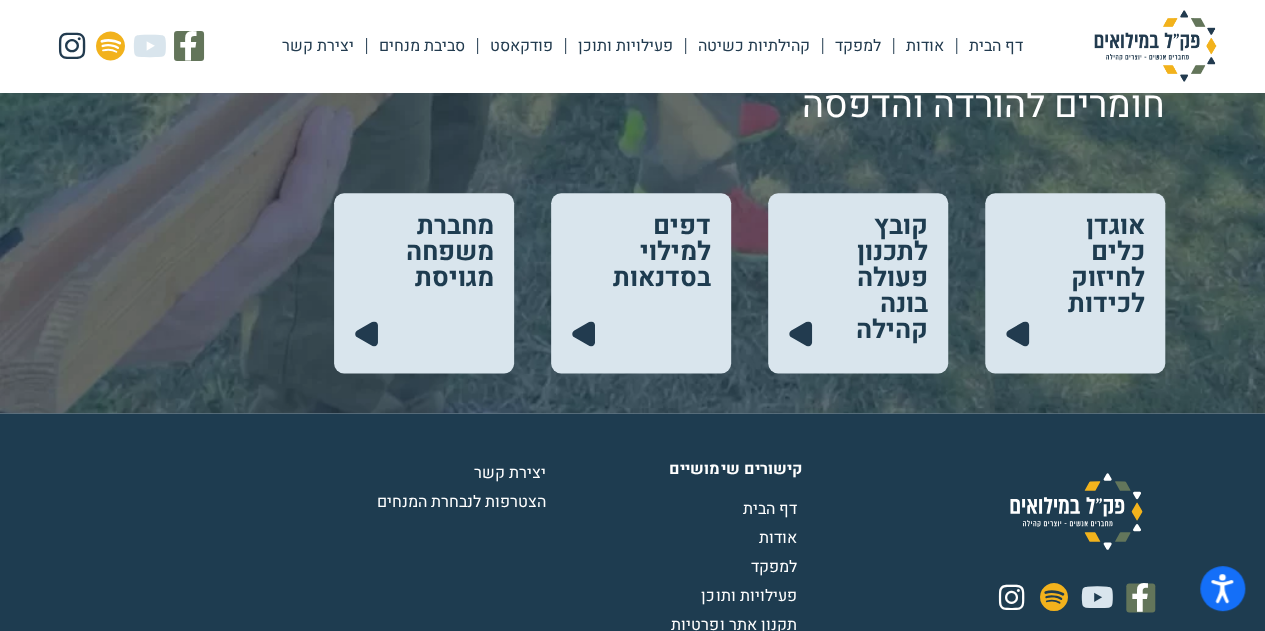 click at bounding box center (858, 283) 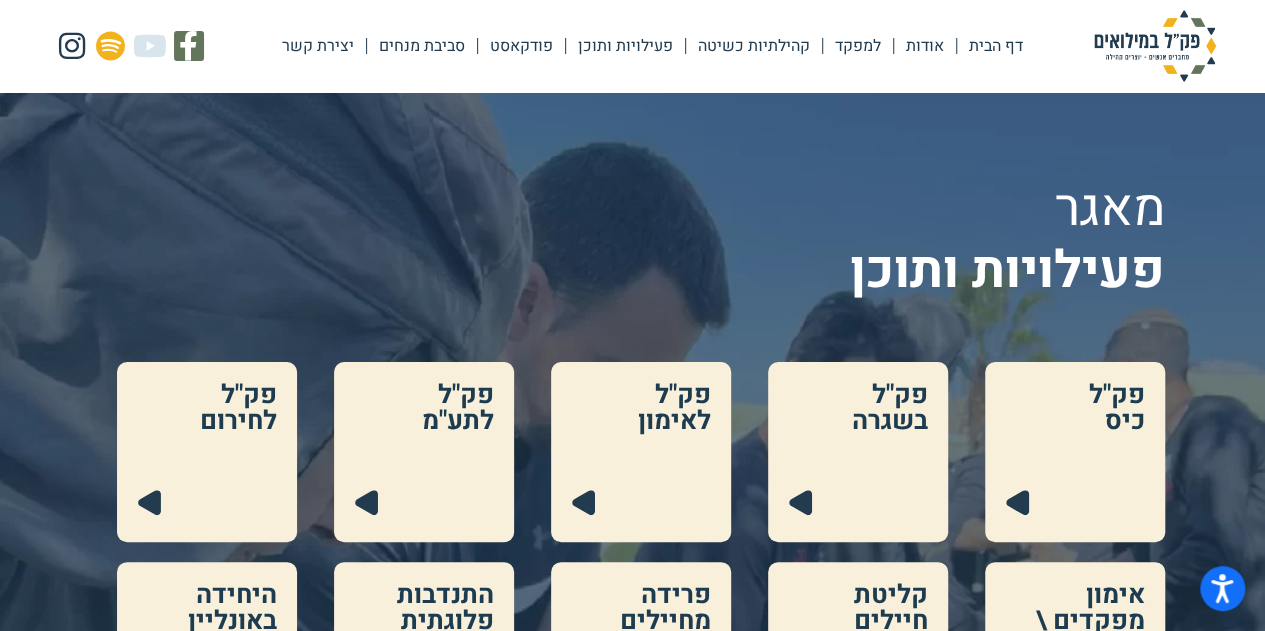 scroll, scrollTop: 0, scrollLeft: 0, axis: both 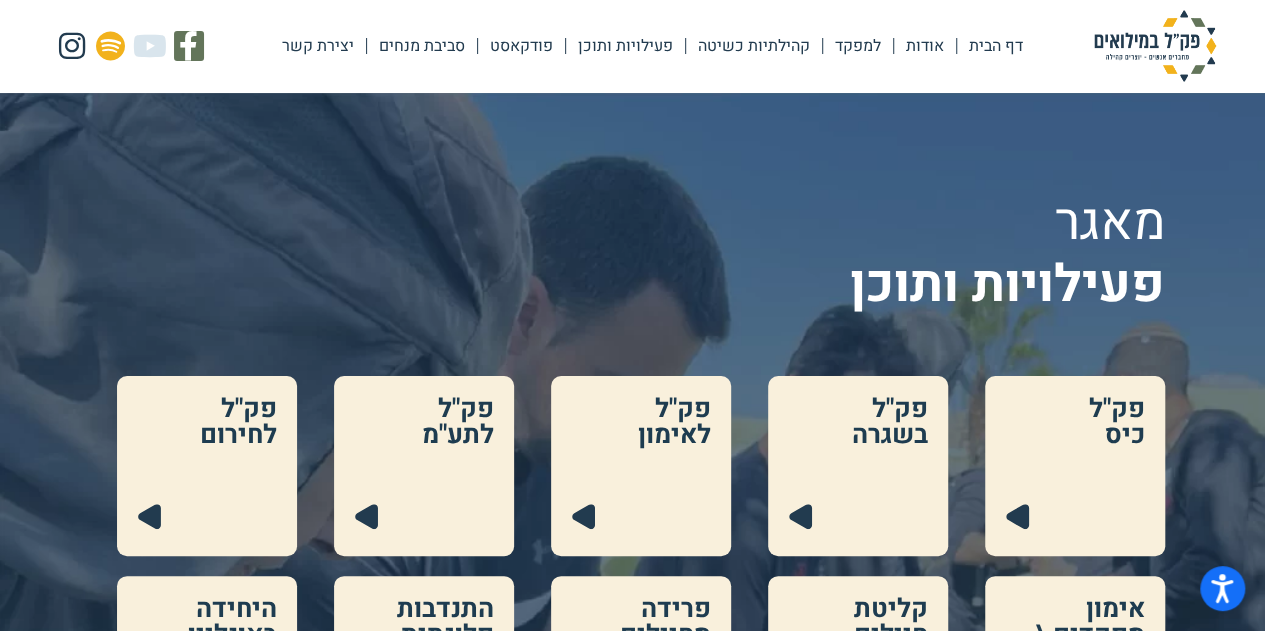 click on "סביבת מנחים" 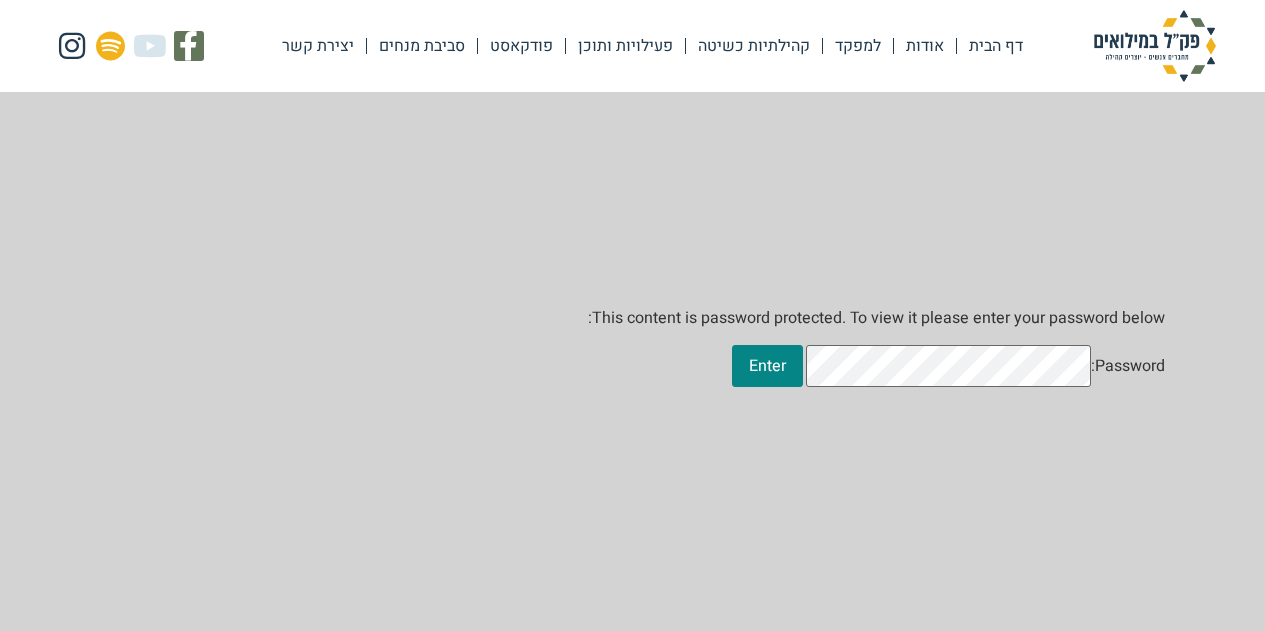 scroll, scrollTop: 0, scrollLeft: 0, axis: both 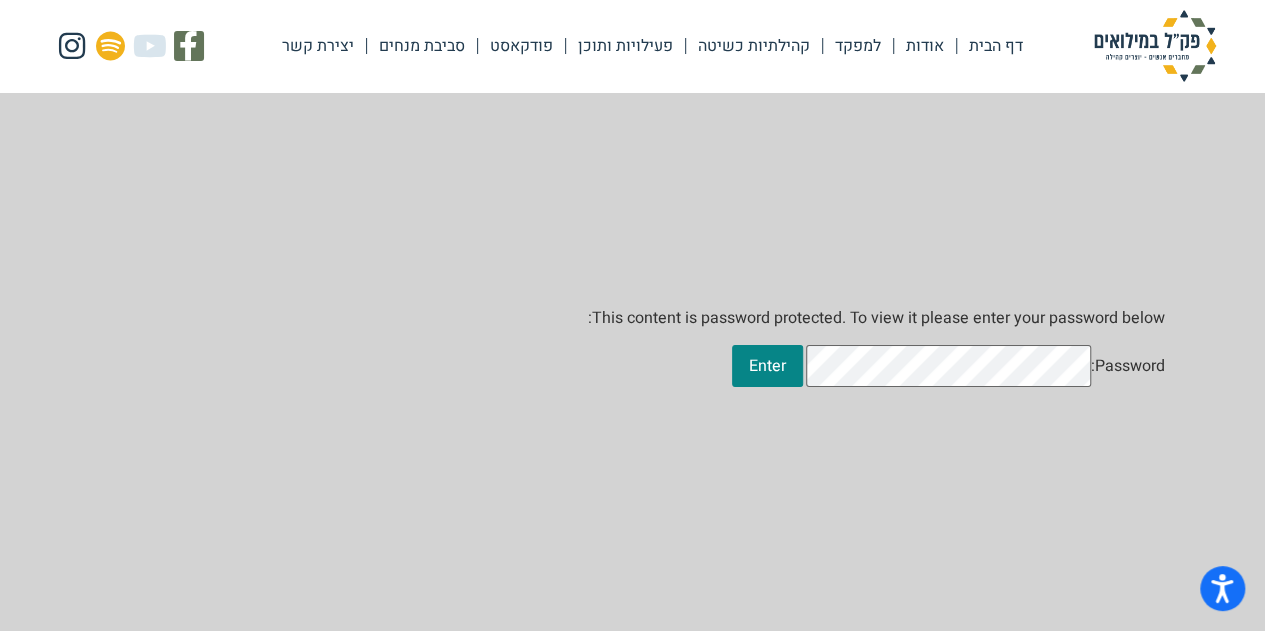 click on "אודות" 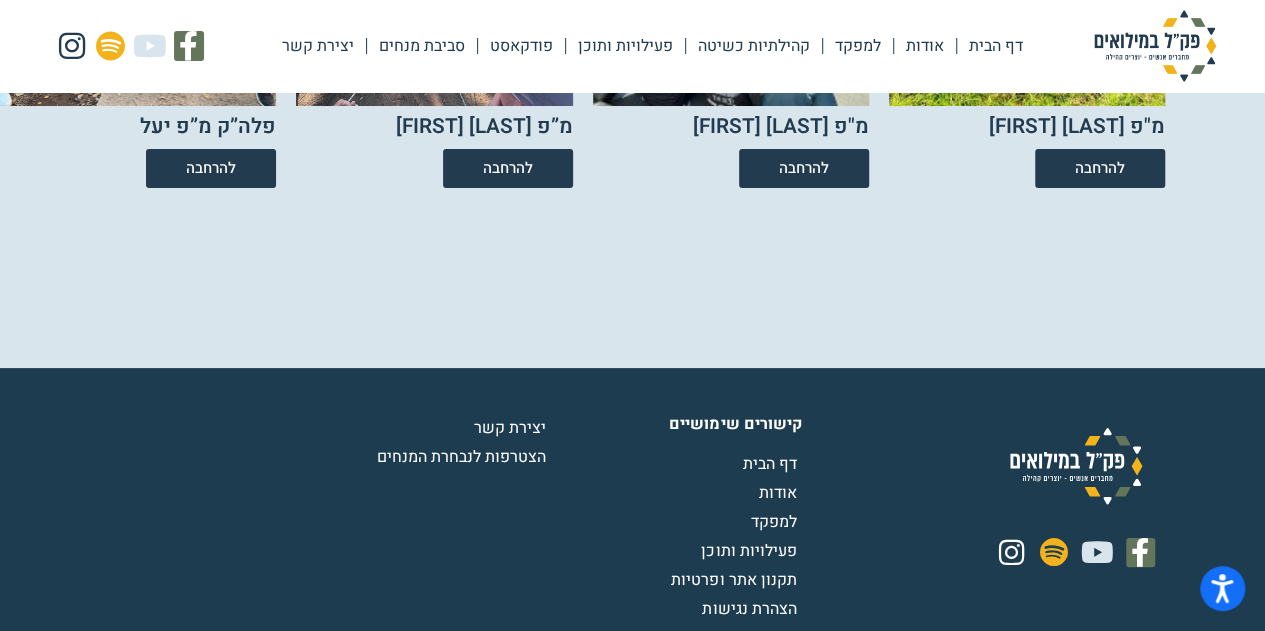 scroll, scrollTop: 3804, scrollLeft: 0, axis: vertical 